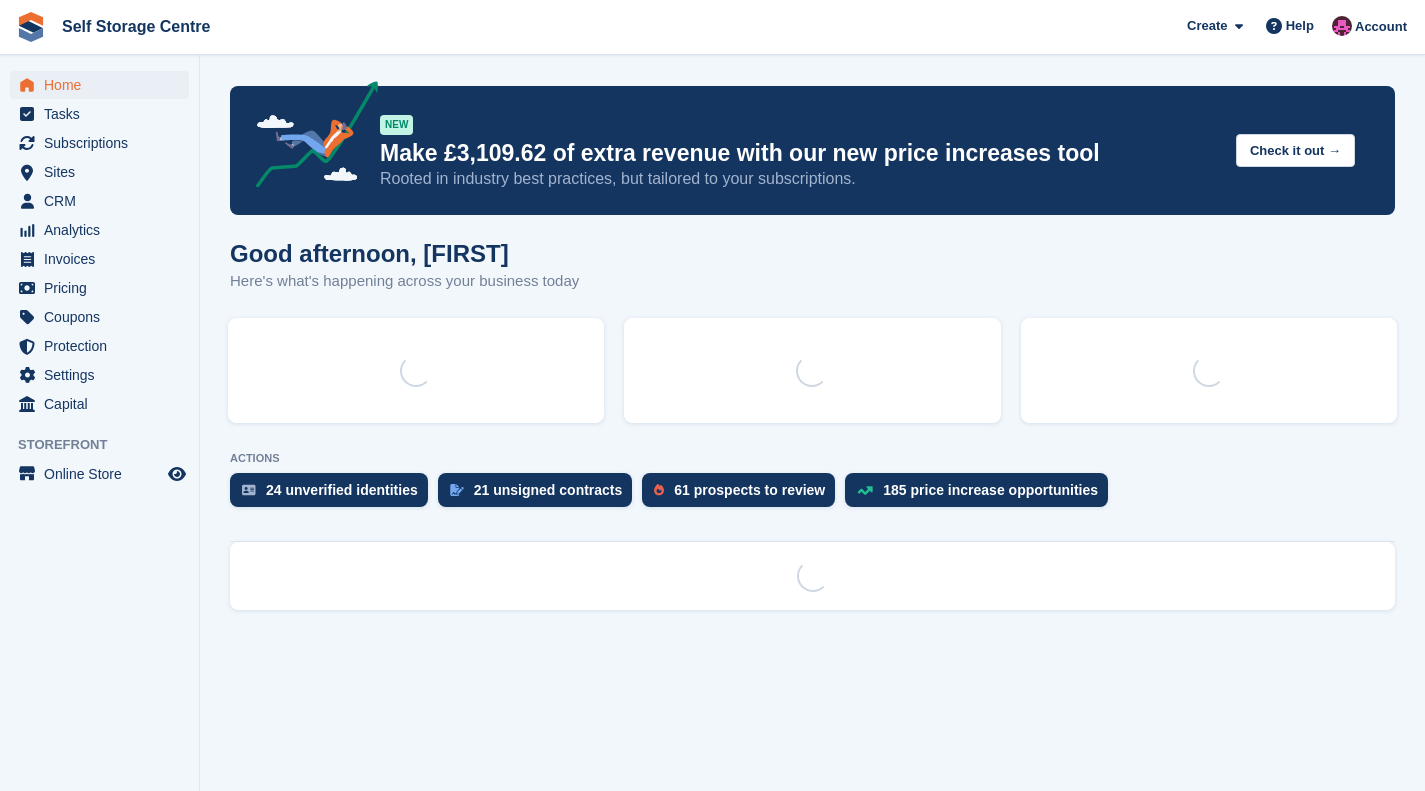 scroll, scrollTop: 0, scrollLeft: 0, axis: both 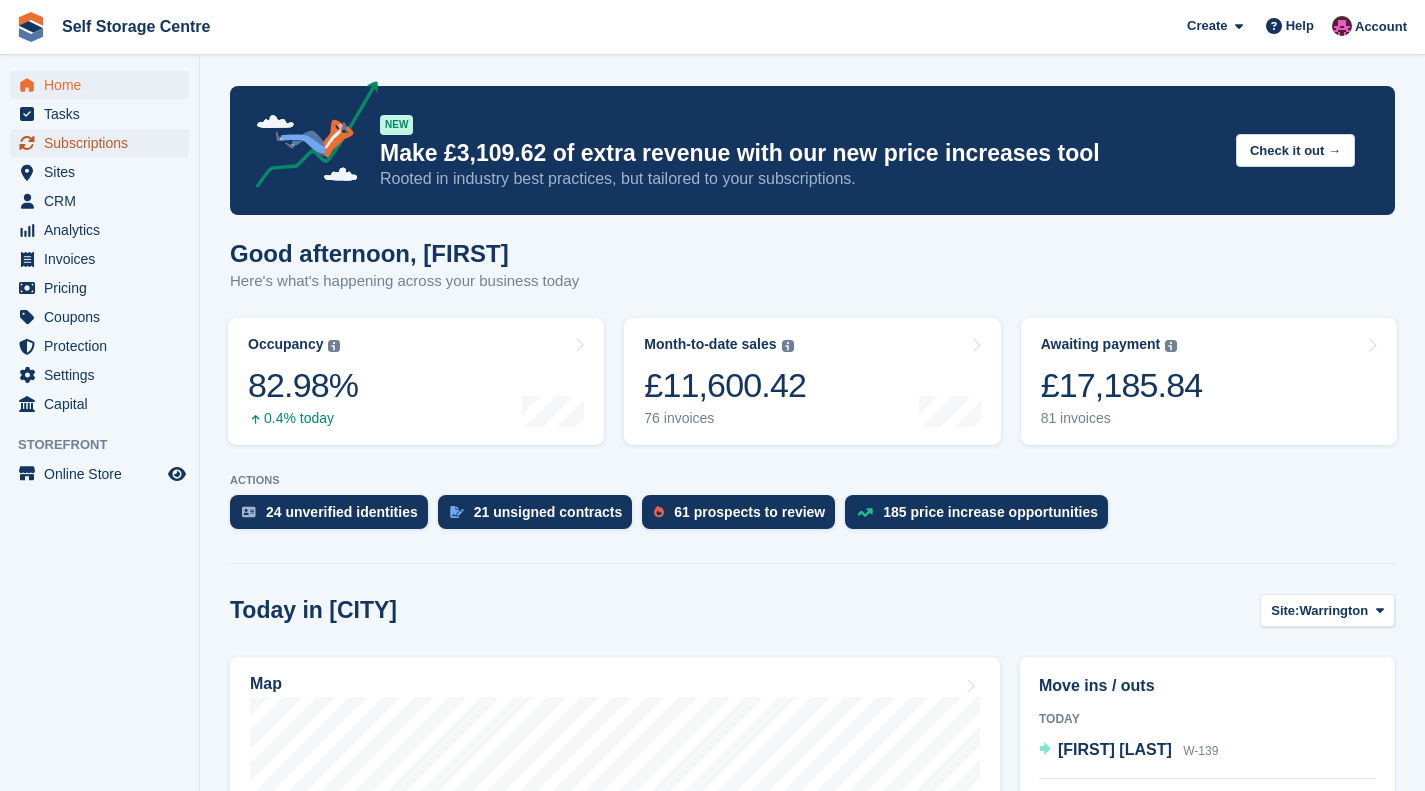 click on "Subscriptions" at bounding box center (104, 143) 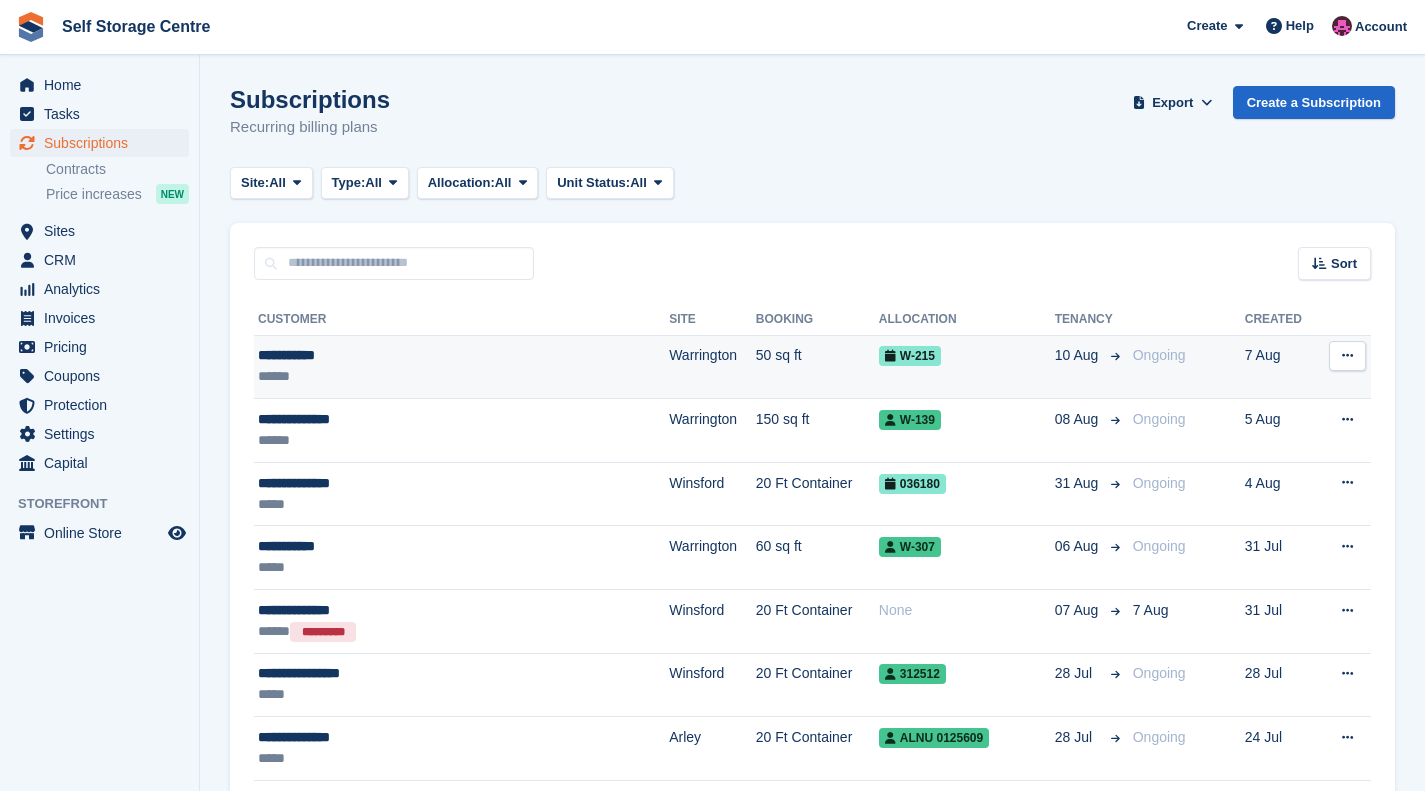 scroll, scrollTop: 0, scrollLeft: 0, axis: both 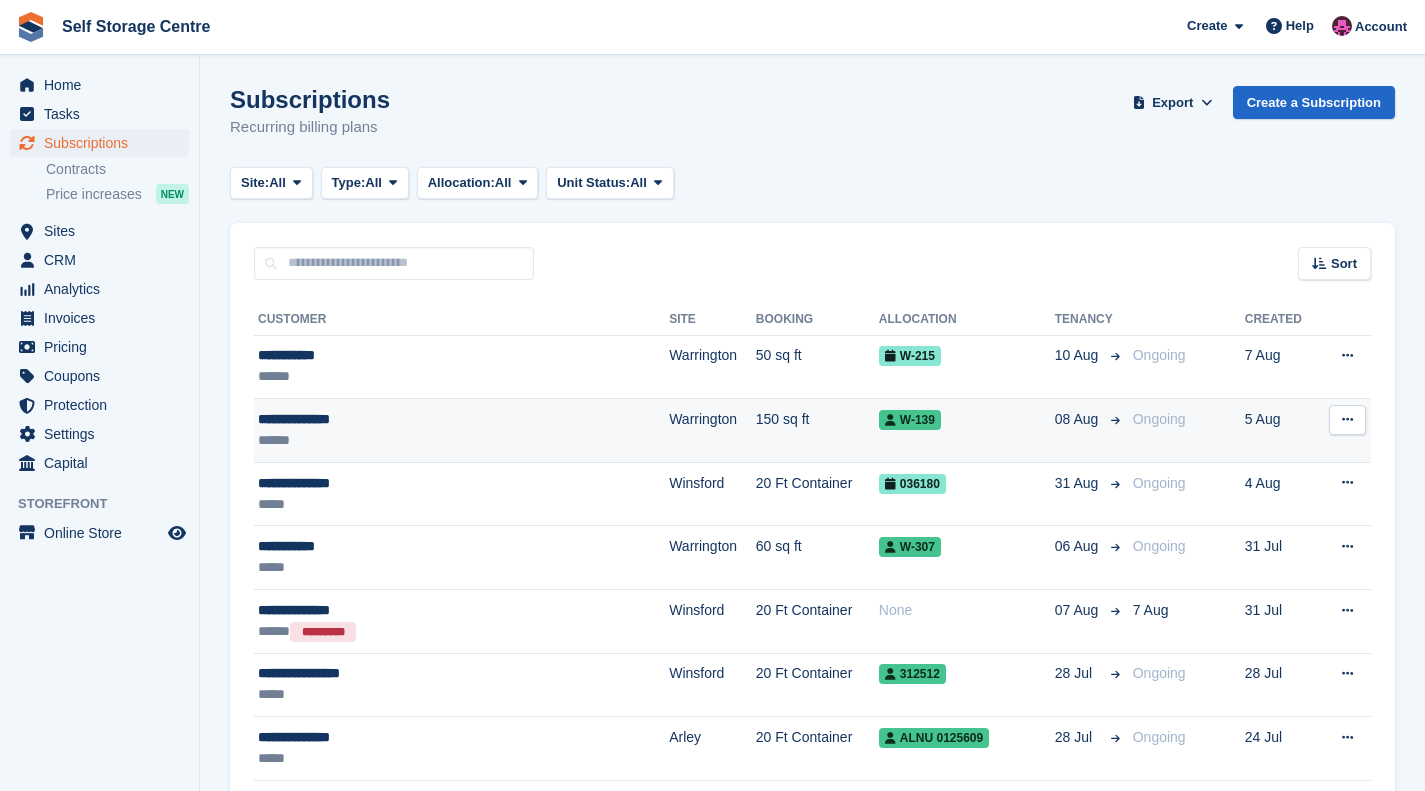 click on "**********" at bounding box center [419, 419] 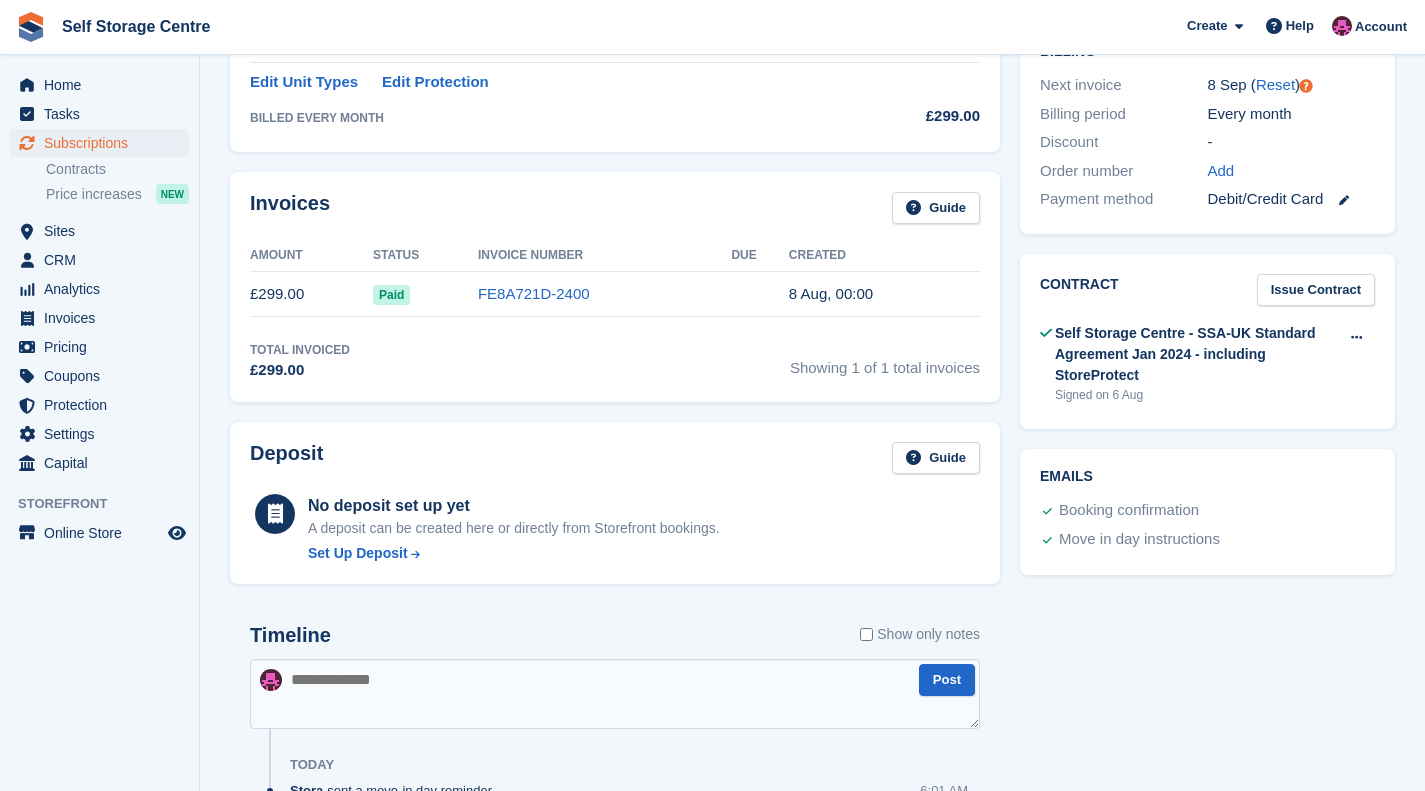 scroll, scrollTop: 600, scrollLeft: 0, axis: vertical 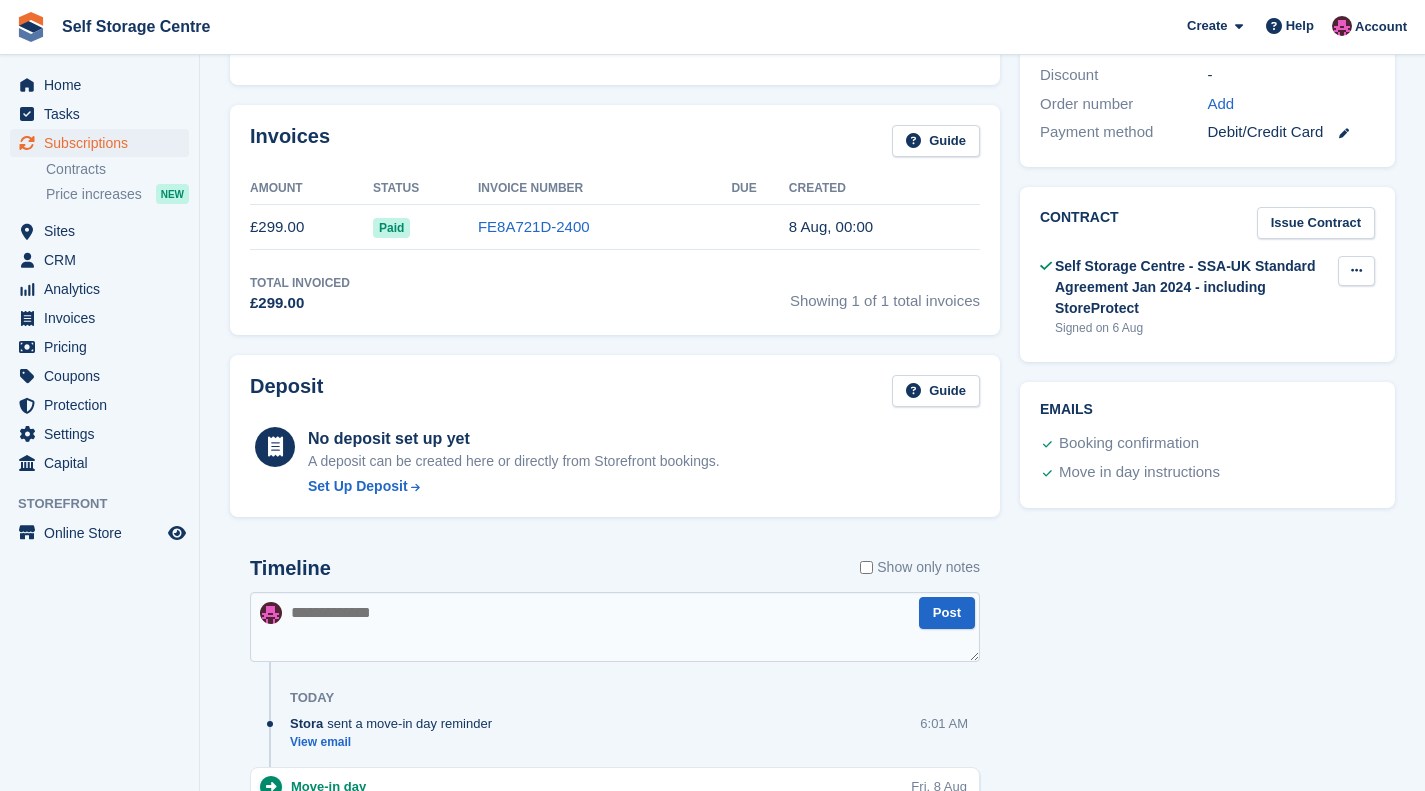click at bounding box center [1356, 270] 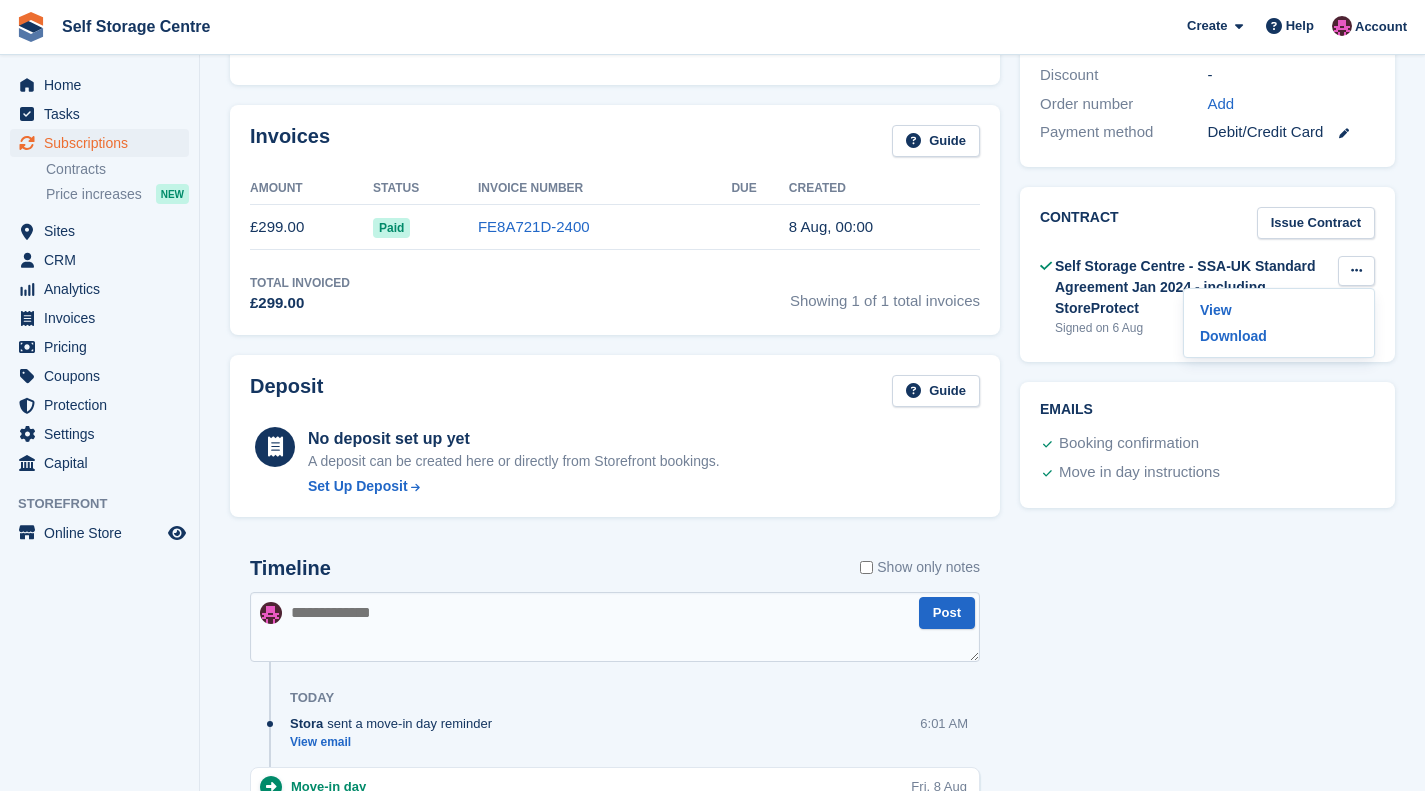 click on "Contract
Issue Contract
Self Storage Centre - SSA-UK Standard Agreement Jan 2024 - including StoreProtect
Signed on  6 Aug
View
Download" at bounding box center (1207, 275) 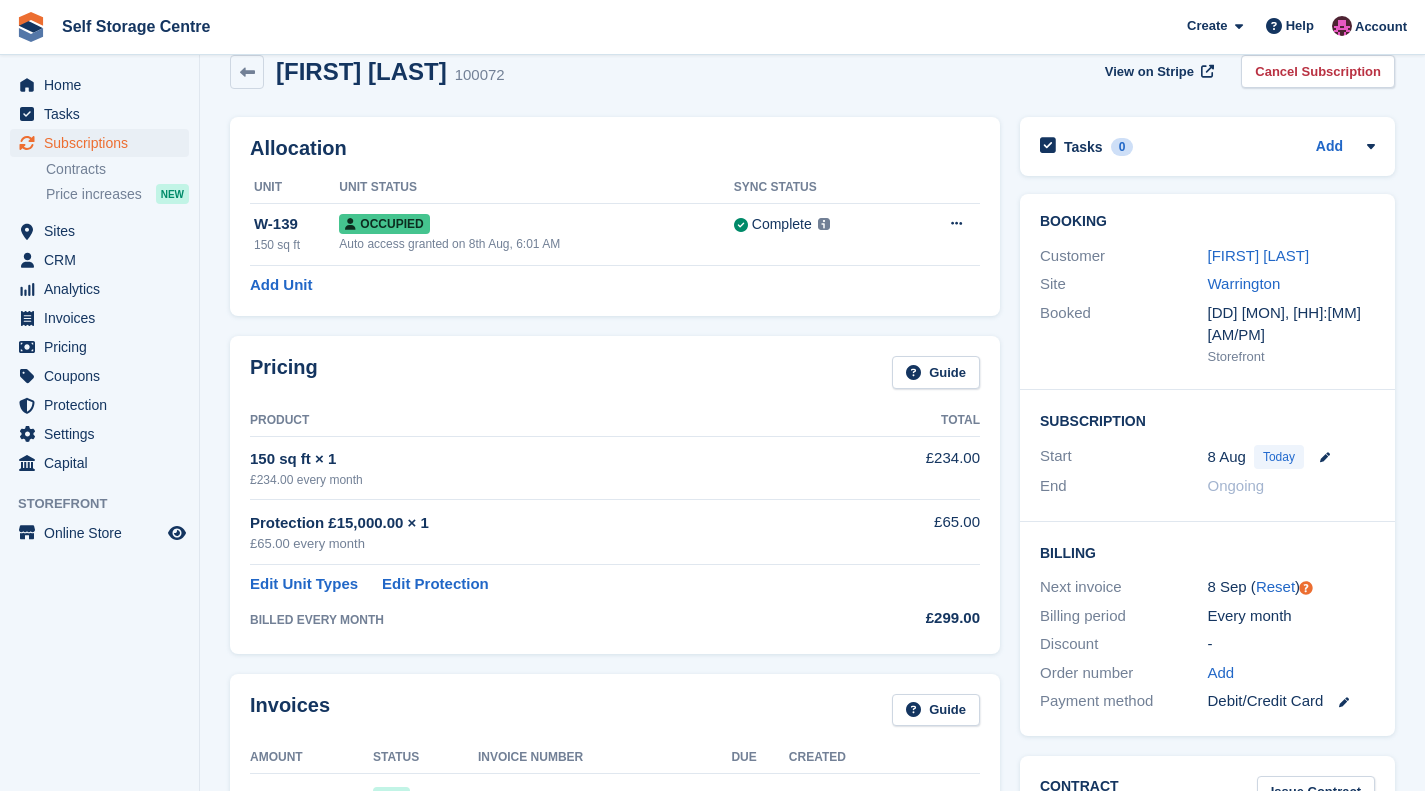 scroll, scrollTop: 0, scrollLeft: 0, axis: both 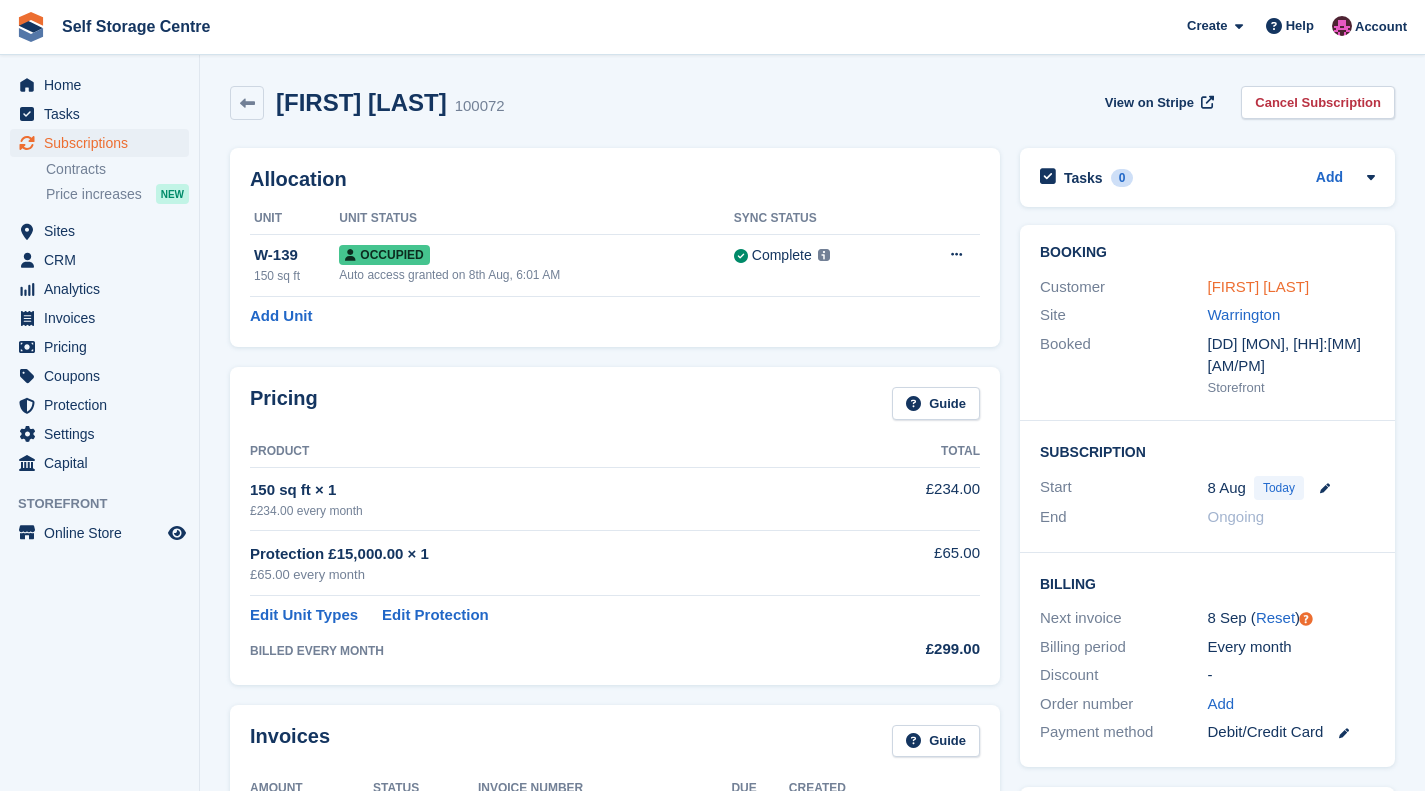 click on "Steve Monaghan" at bounding box center (1259, 286) 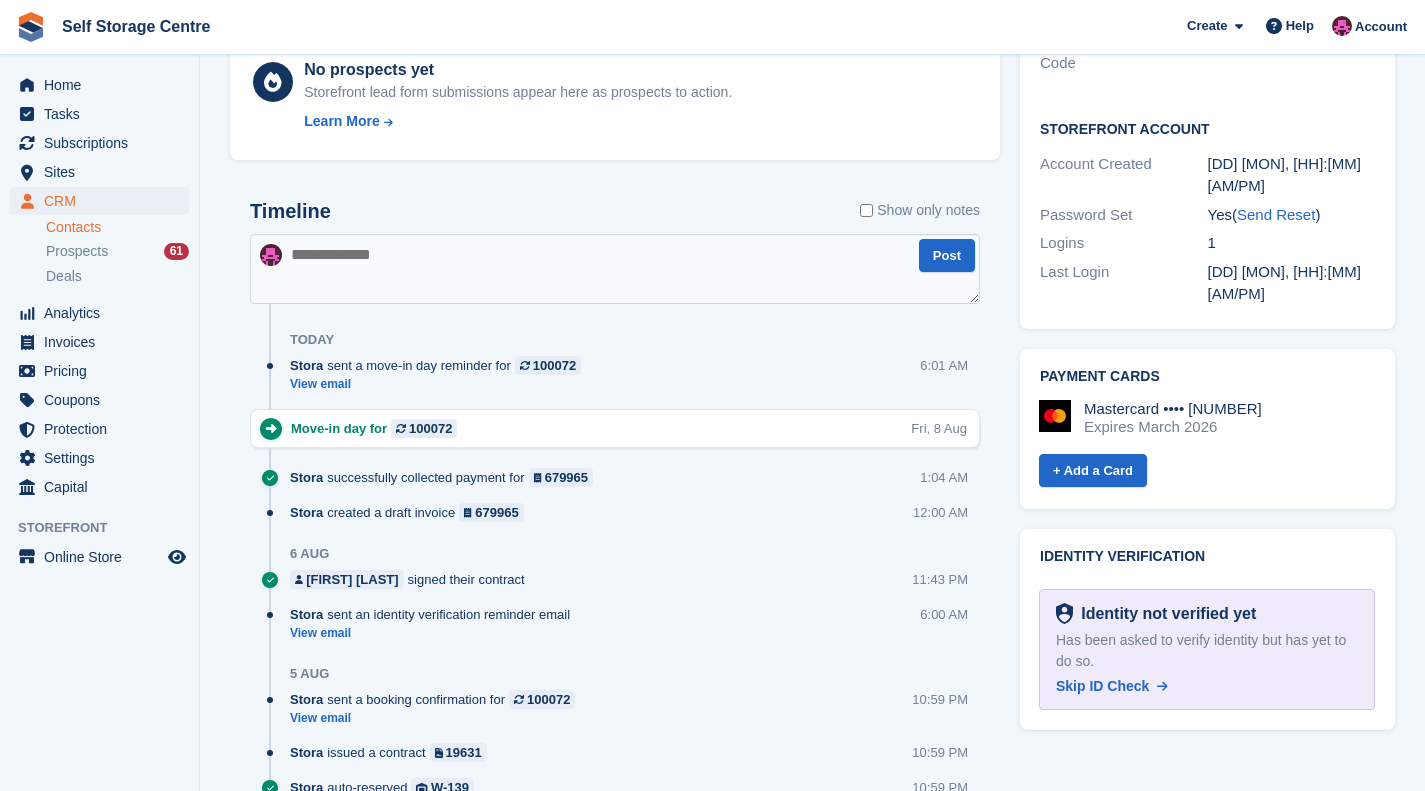 scroll, scrollTop: 800, scrollLeft: 0, axis: vertical 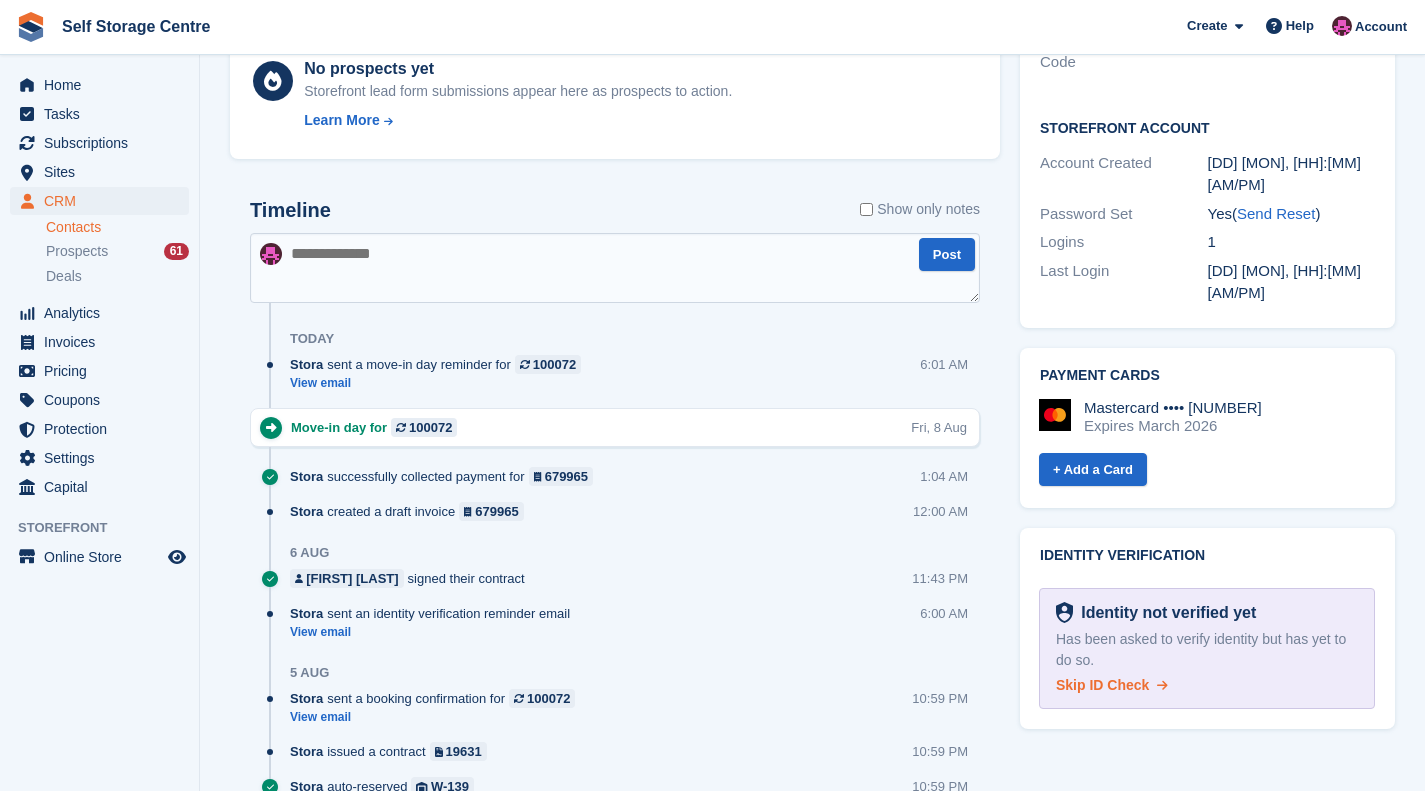 click on "Skip ID Check" at bounding box center (1102, 685) 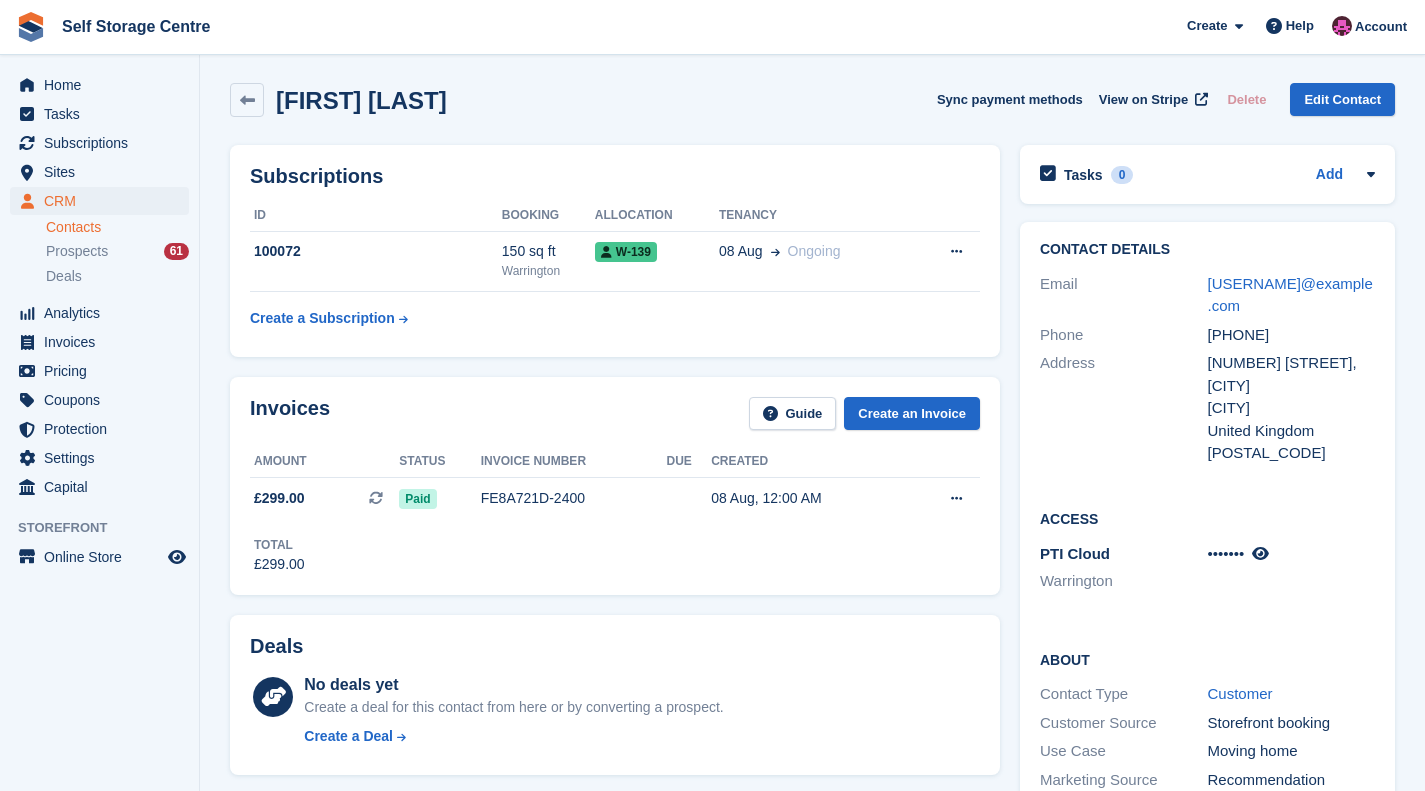 scroll, scrollTop: 0, scrollLeft: 0, axis: both 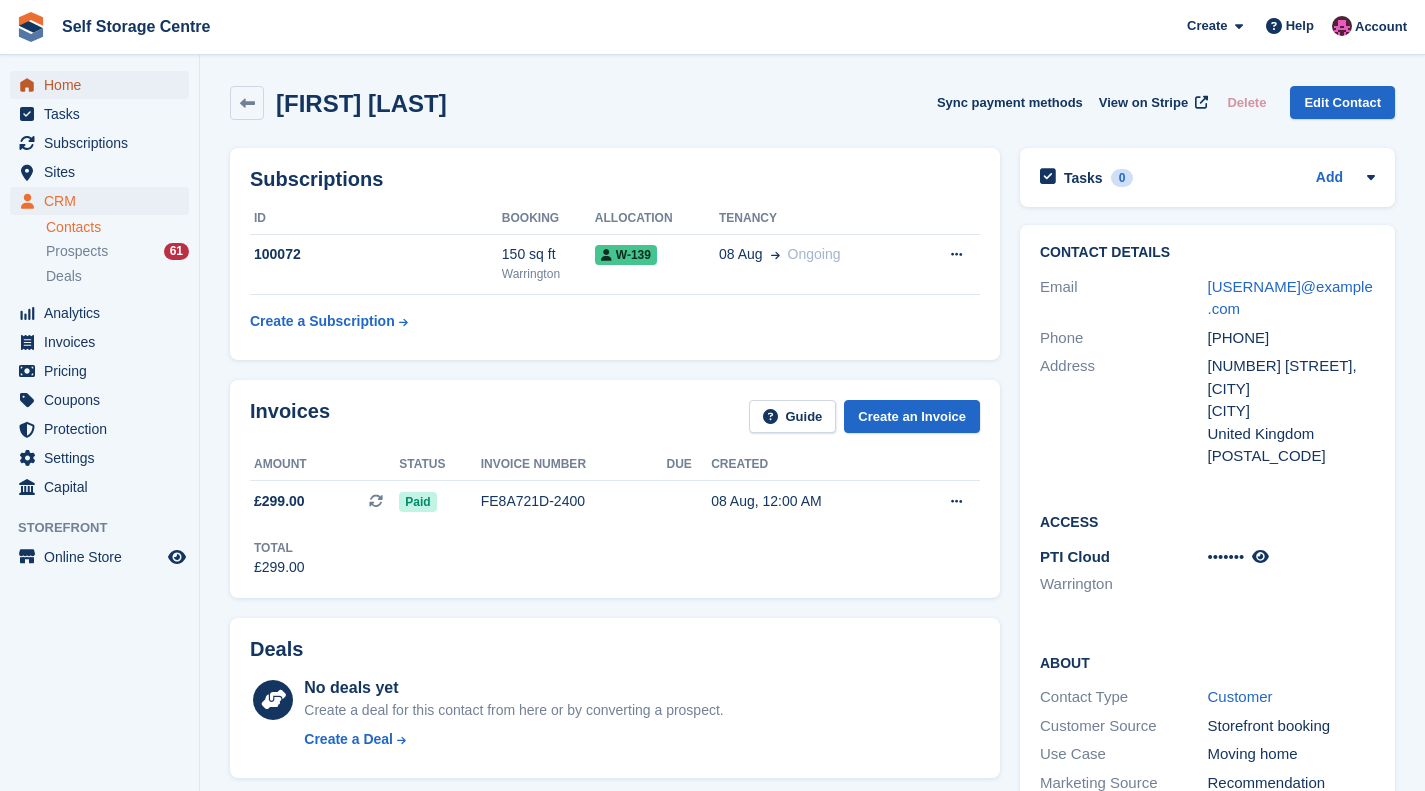 click on "Home" at bounding box center [104, 85] 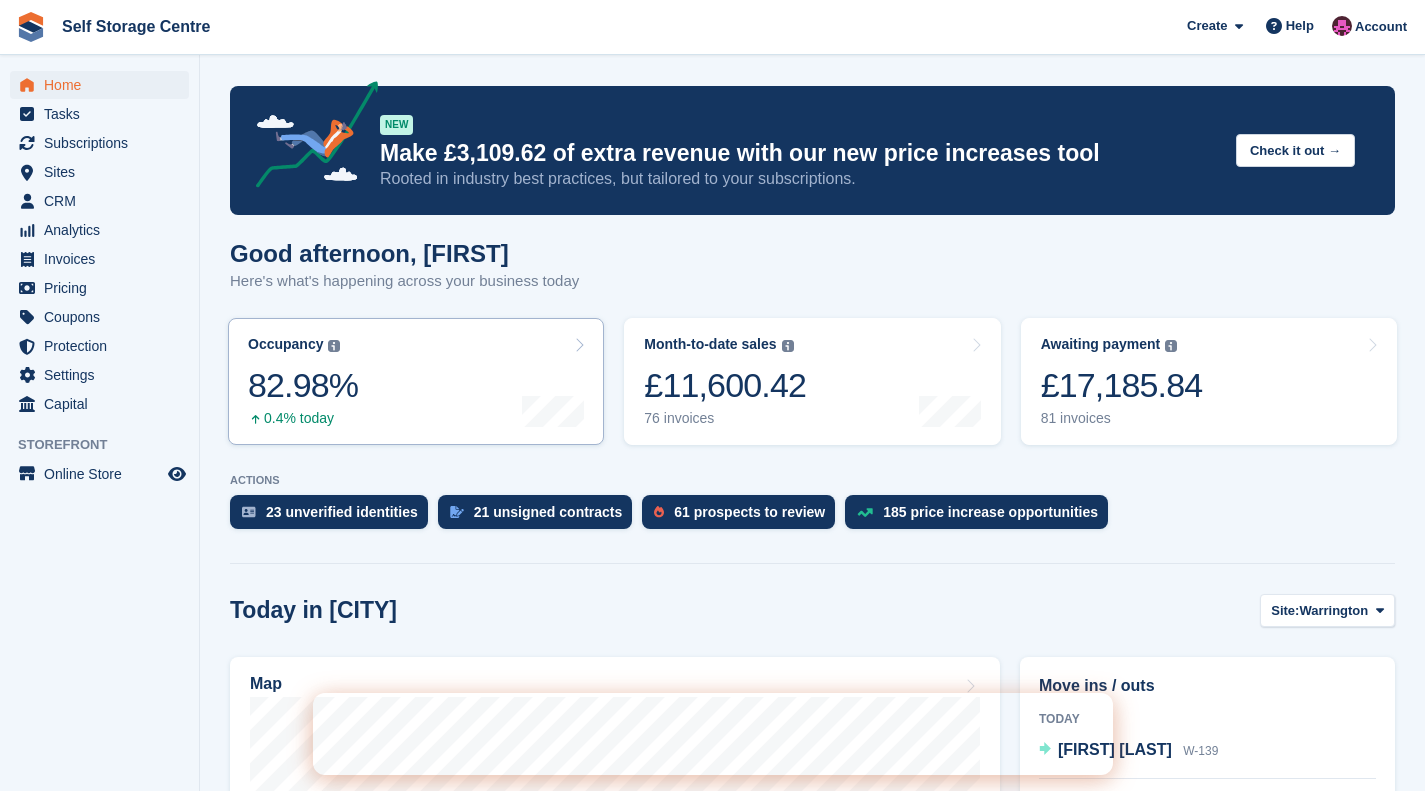 scroll, scrollTop: 130, scrollLeft: 0, axis: vertical 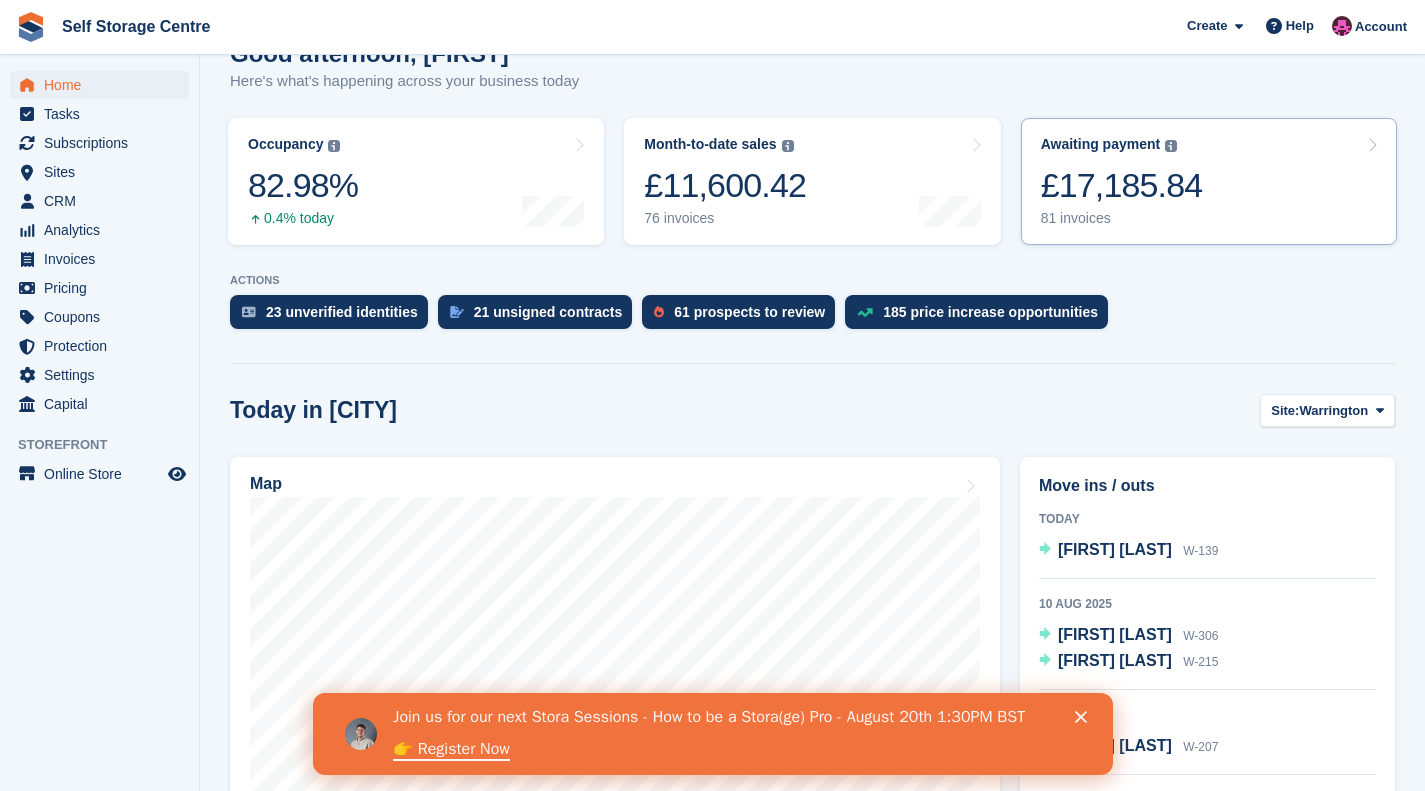 click on "£17,185.84" at bounding box center (1122, 185) 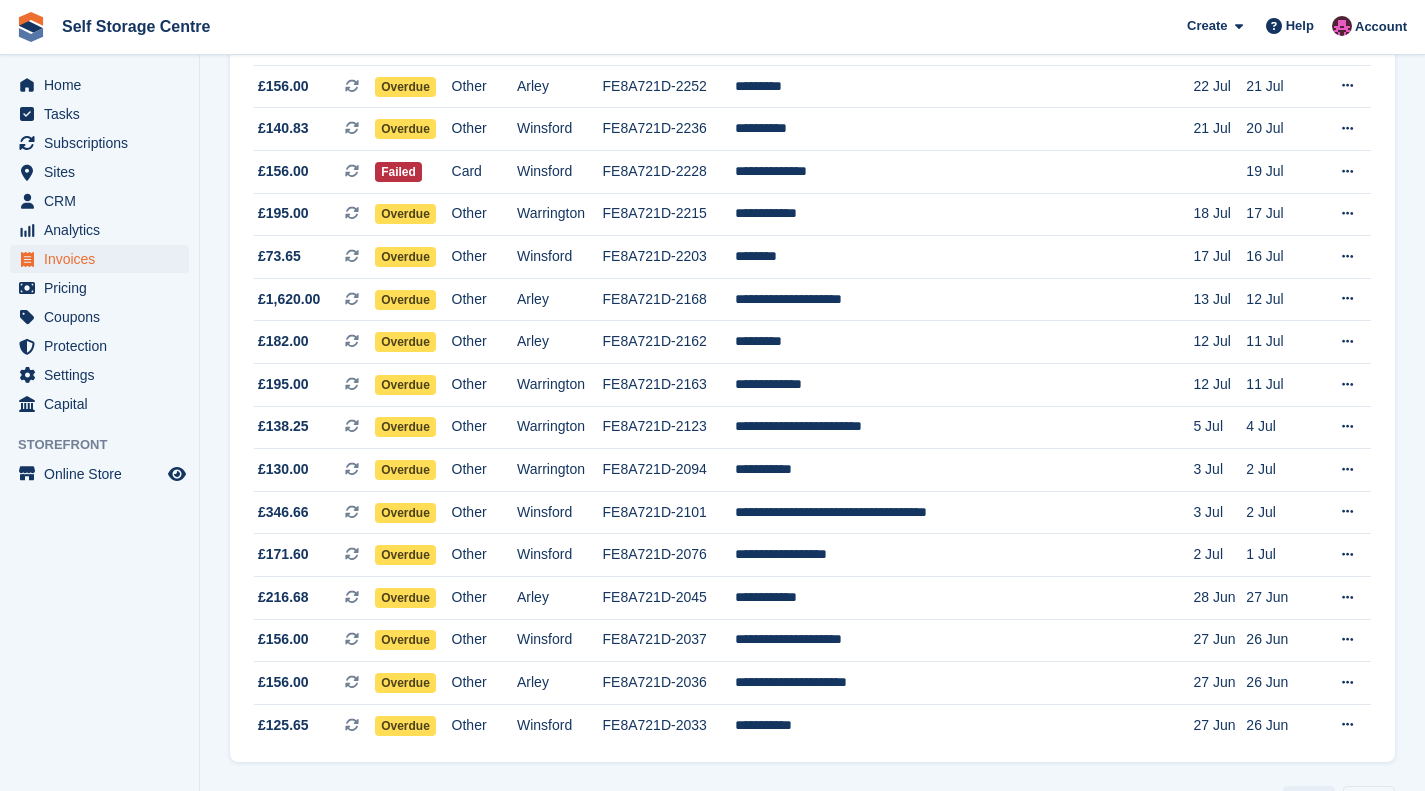 scroll, scrollTop: 1773, scrollLeft: 0, axis: vertical 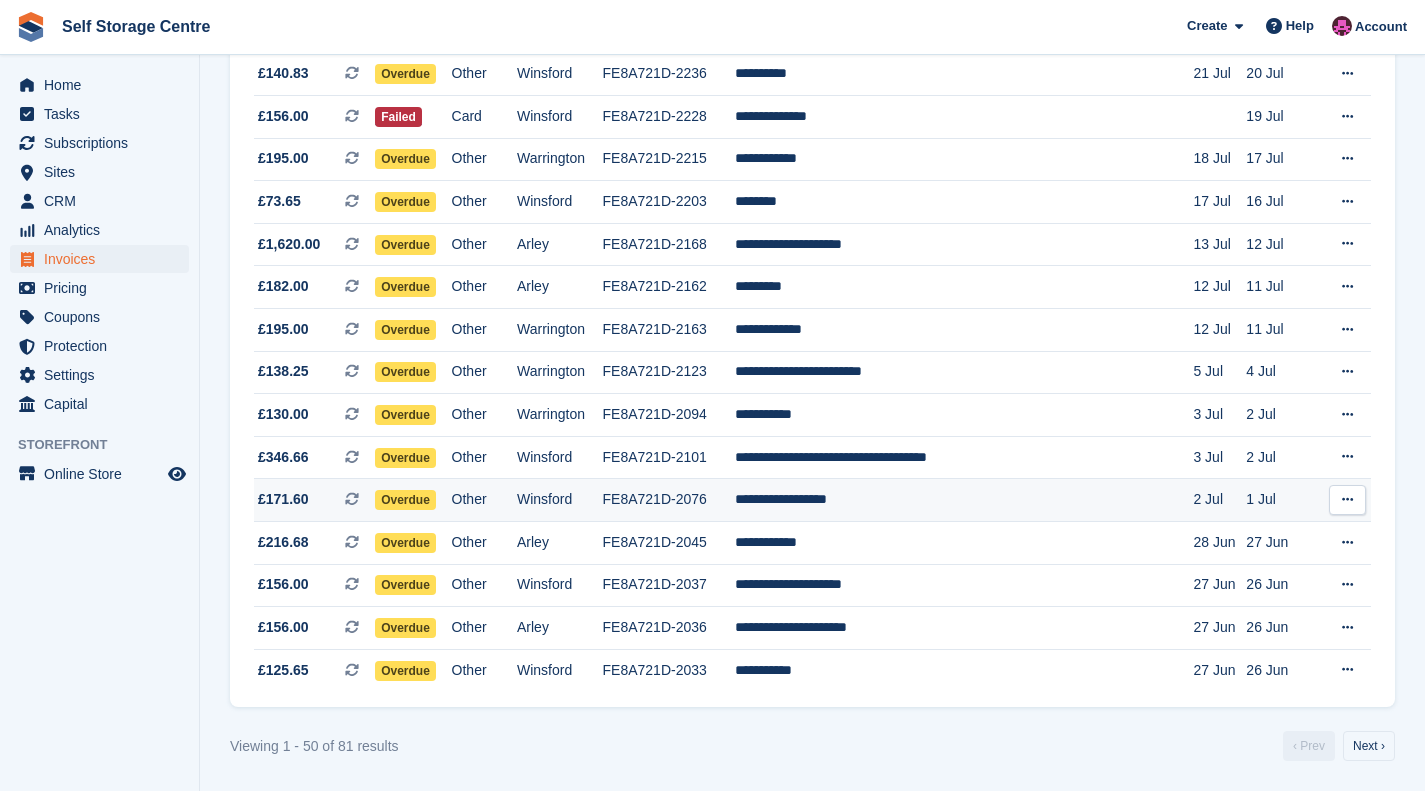 click on "**********" at bounding box center [964, 500] 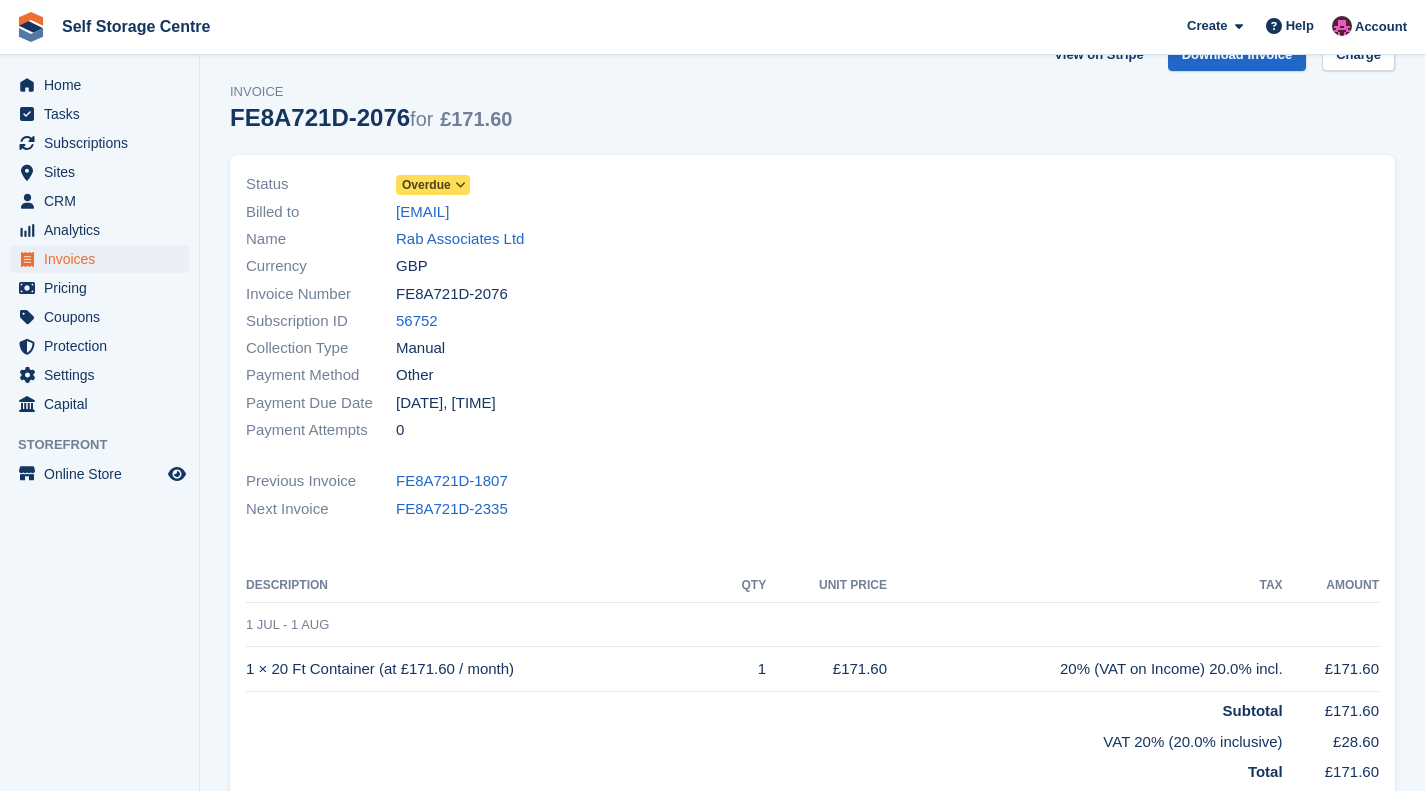 scroll, scrollTop: 0, scrollLeft: 0, axis: both 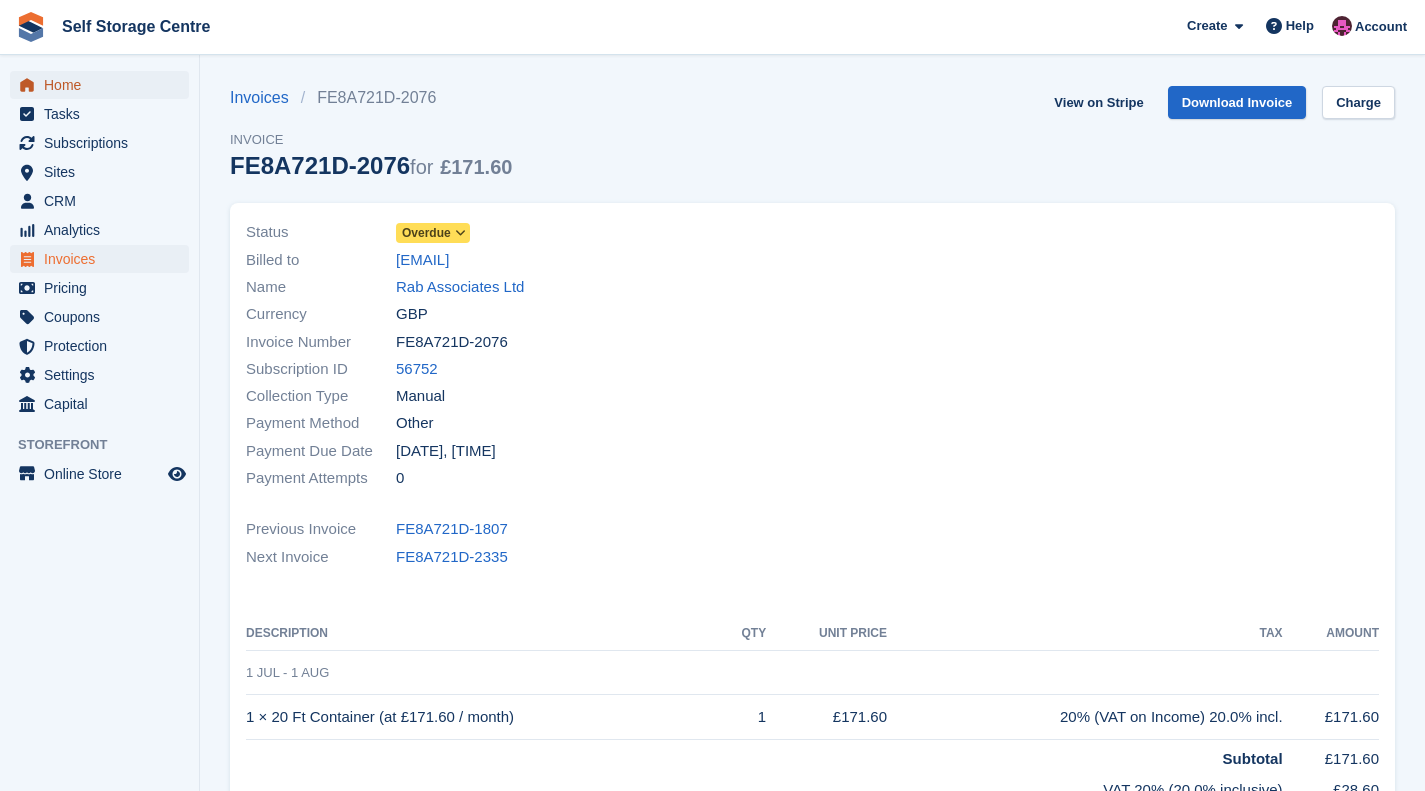 click on "Home" at bounding box center [104, 85] 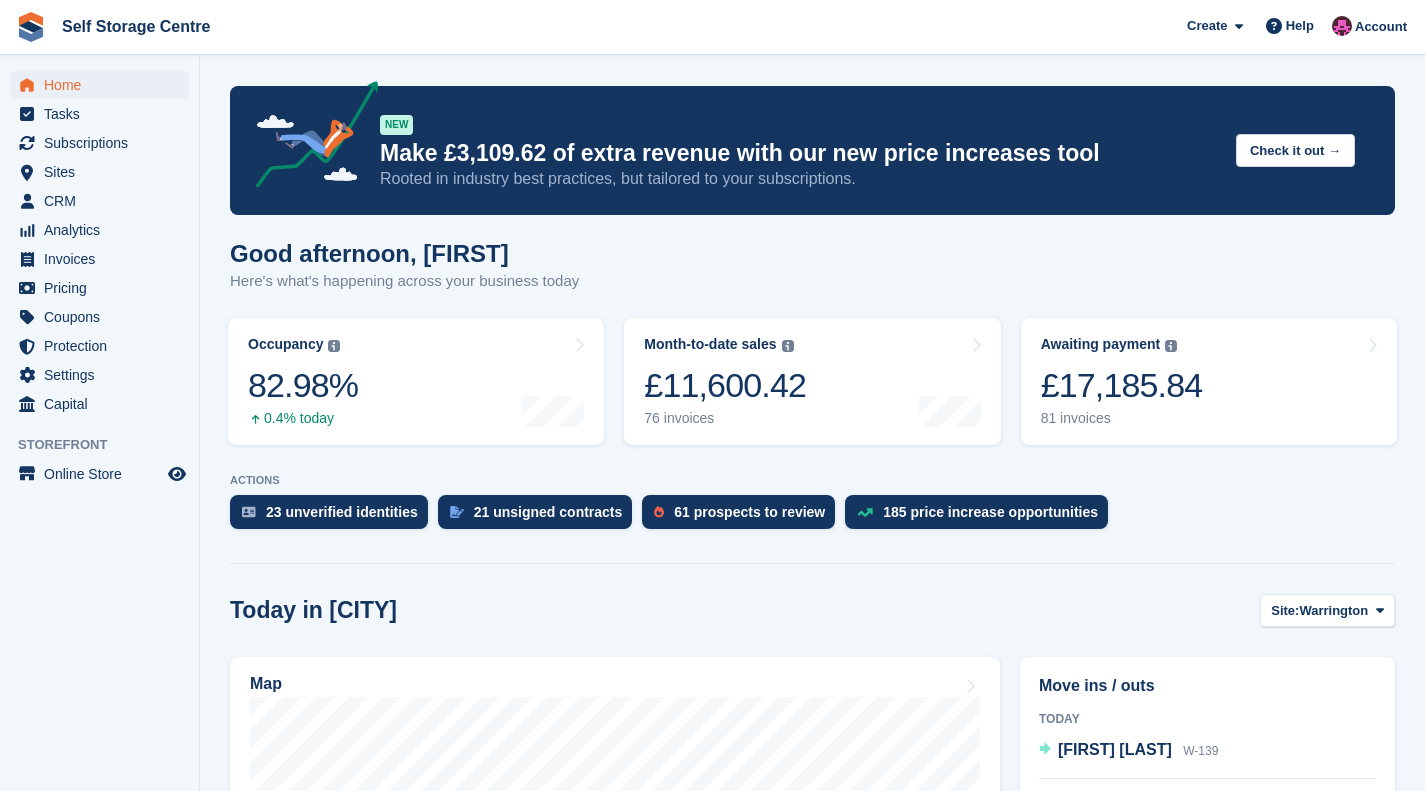 scroll, scrollTop: 0, scrollLeft: 0, axis: both 